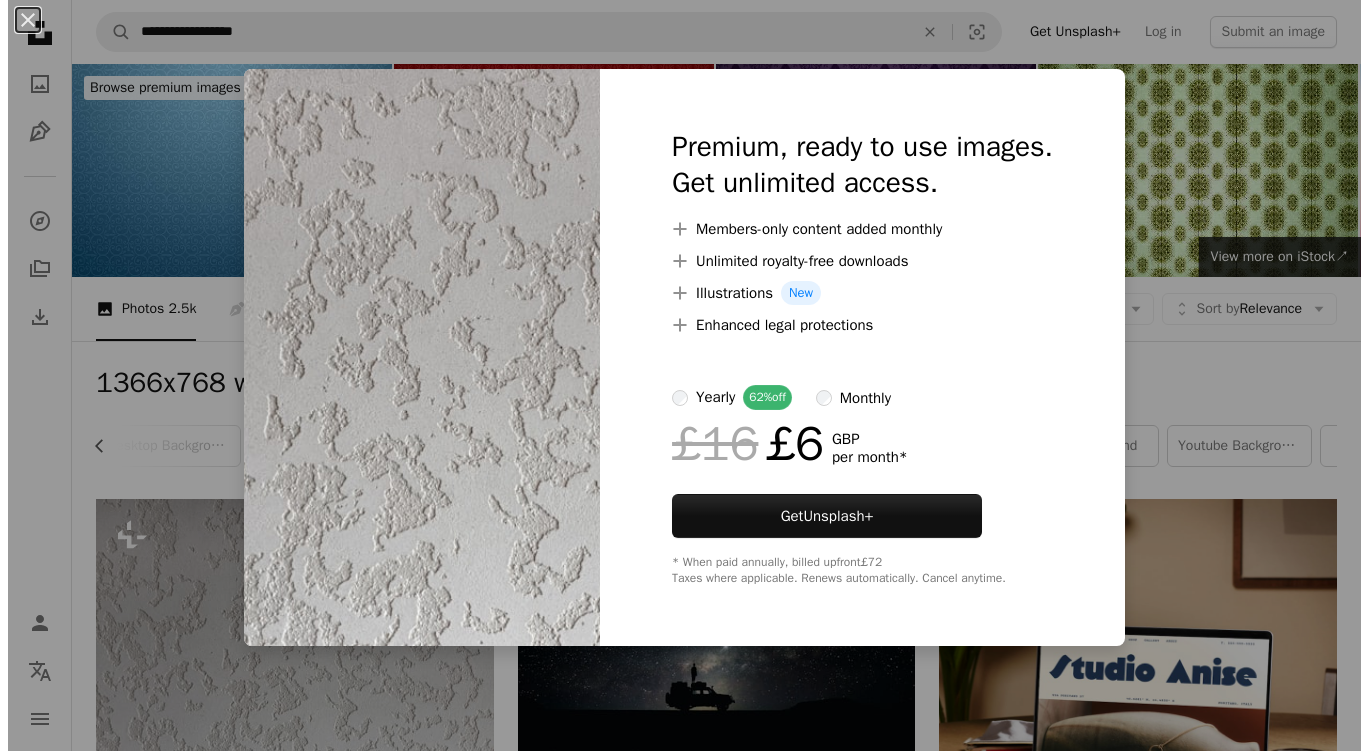scroll, scrollTop: 213, scrollLeft: 0, axis: vertical 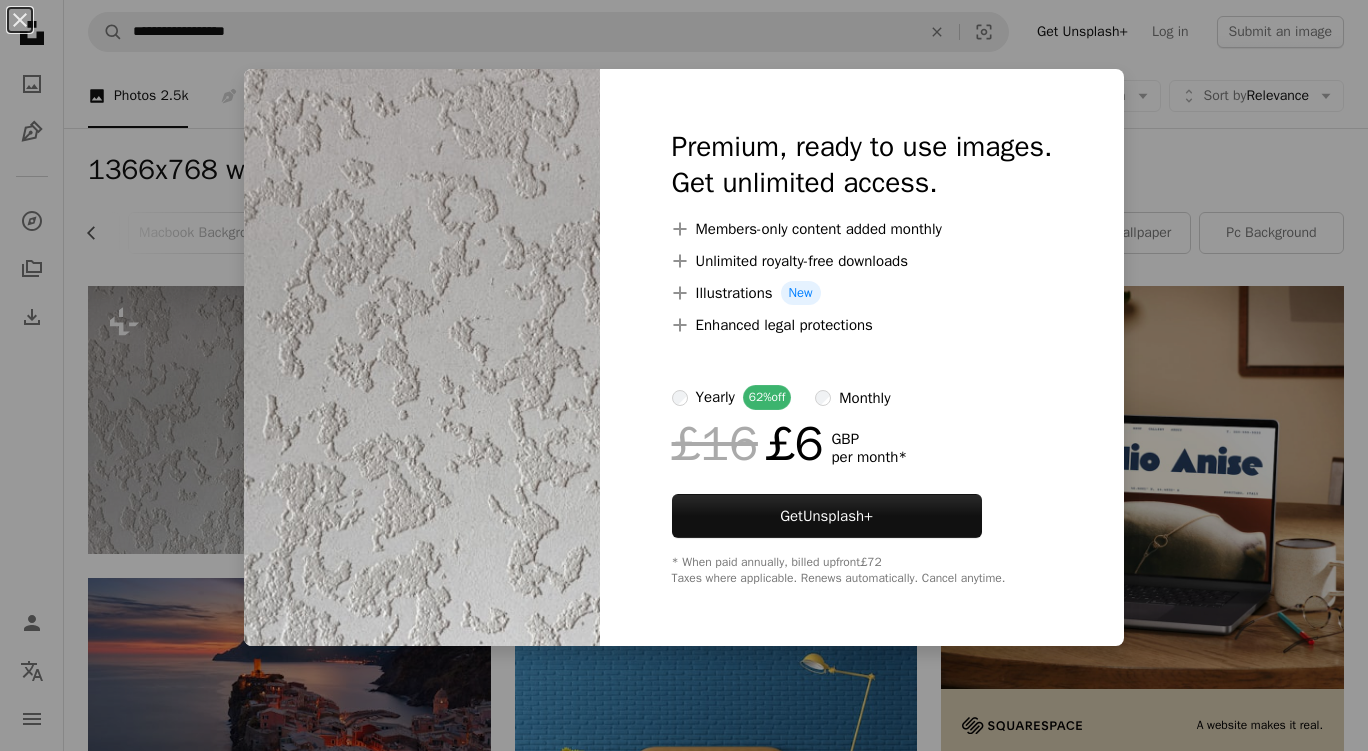 click on "An X shape Premium, ready to use images. Get unlimited access. A plus sign Members-only content added monthly A plus sign Unlimited royalty-free downloads A plus sign Illustrations  New A plus sign Enhanced legal protections yearly 62%  off monthly £16   £6 GBP per month * Get  Unsplash+ * When paid annually, billed upfront  £72 Taxes where applicable. Renews automatically. Cancel anytime." at bounding box center (684, 375) 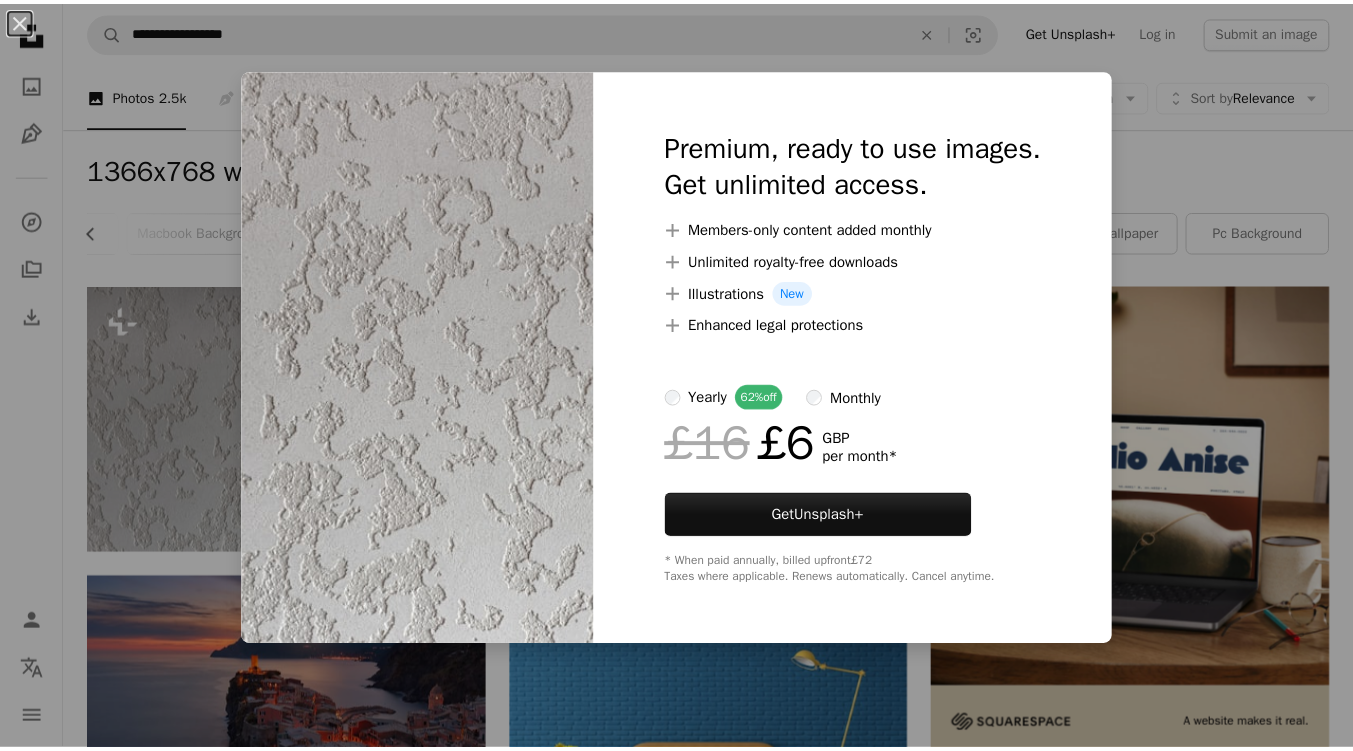 scroll, scrollTop: 0, scrollLeft: 572, axis: horizontal 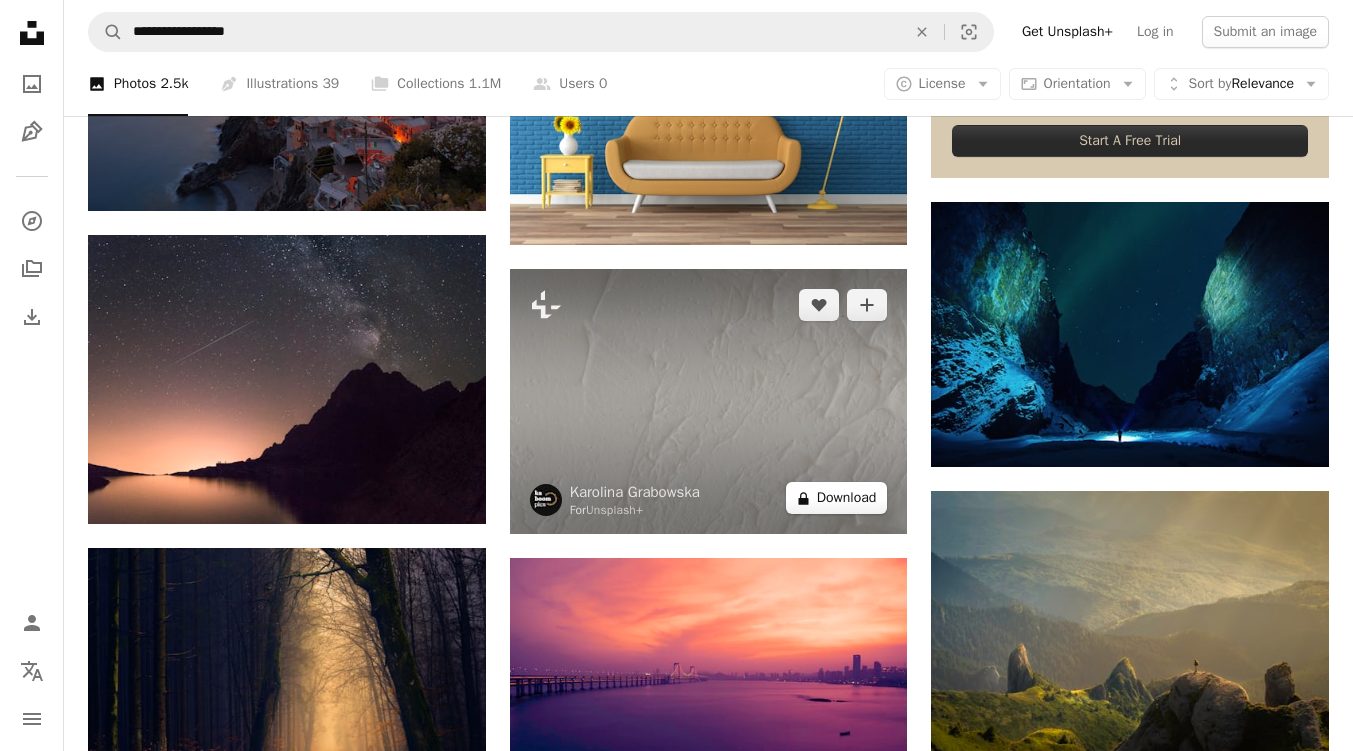 click on "A lock Download" at bounding box center [837, 498] 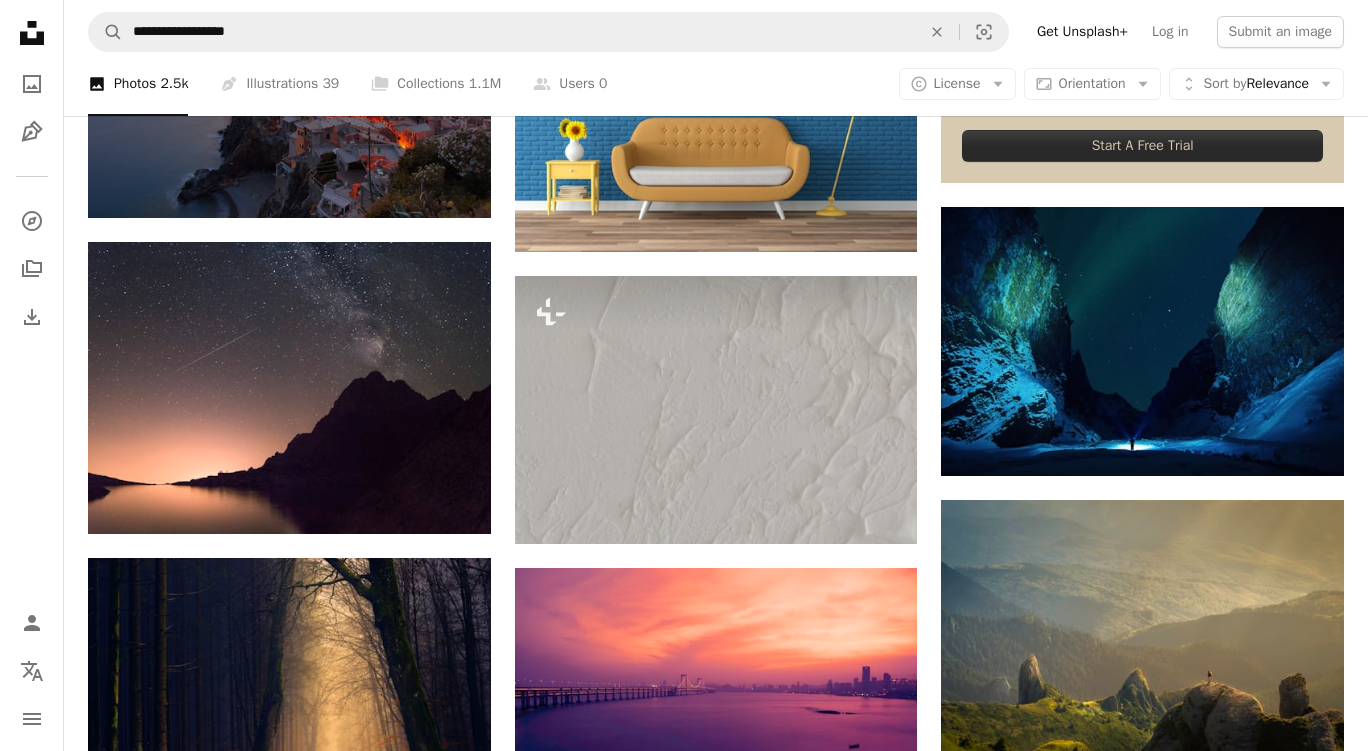 click on "An X shape Premium, ready to use images. Get unlimited access. A plus sign Members-only content added monthly A plus sign Unlimited royalty-free downloads A plus sign Illustrations  New A plus sign Enhanced legal protections yearly 62%  off monthly £16   £6 GBP per month * Get  Unsplash+ * When paid annually, billed upfront  £72 Taxes where applicable. Renews automatically. Cancel anytime." at bounding box center (684, 3426) 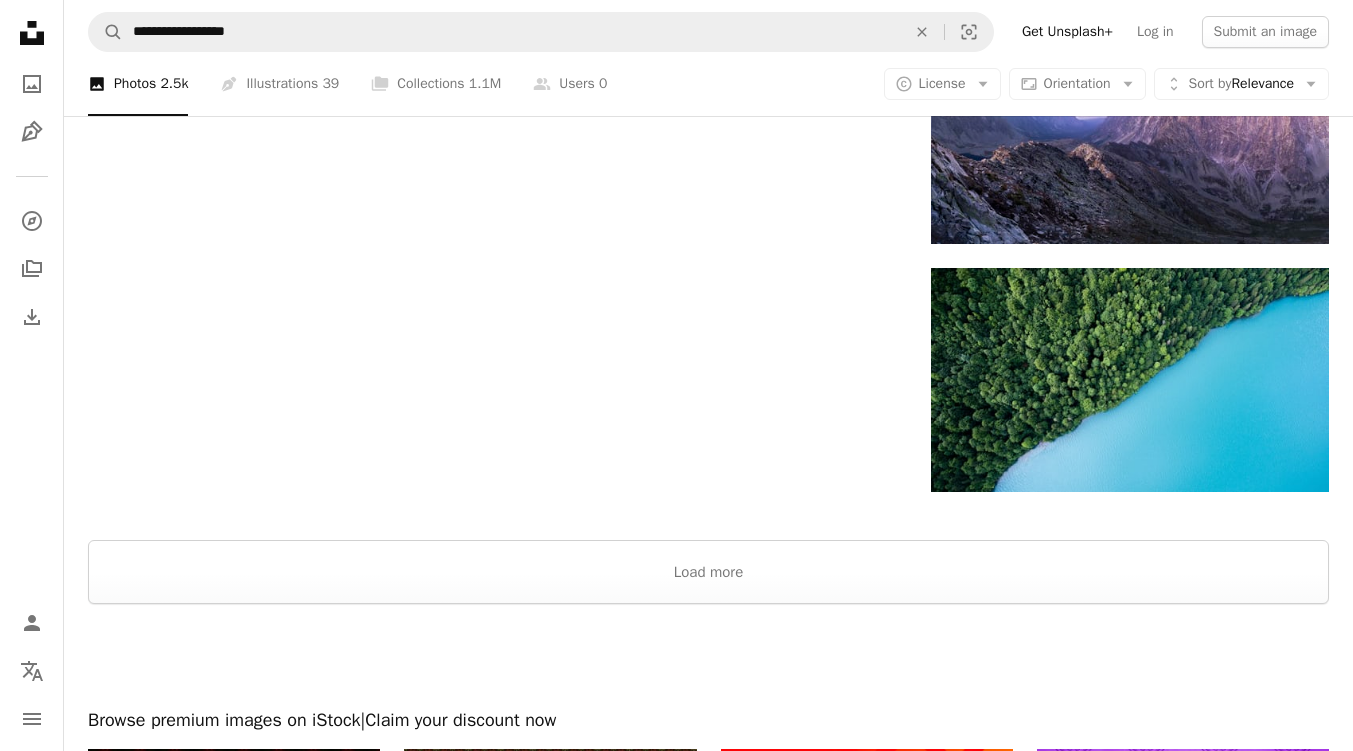 scroll, scrollTop: 2470, scrollLeft: 0, axis: vertical 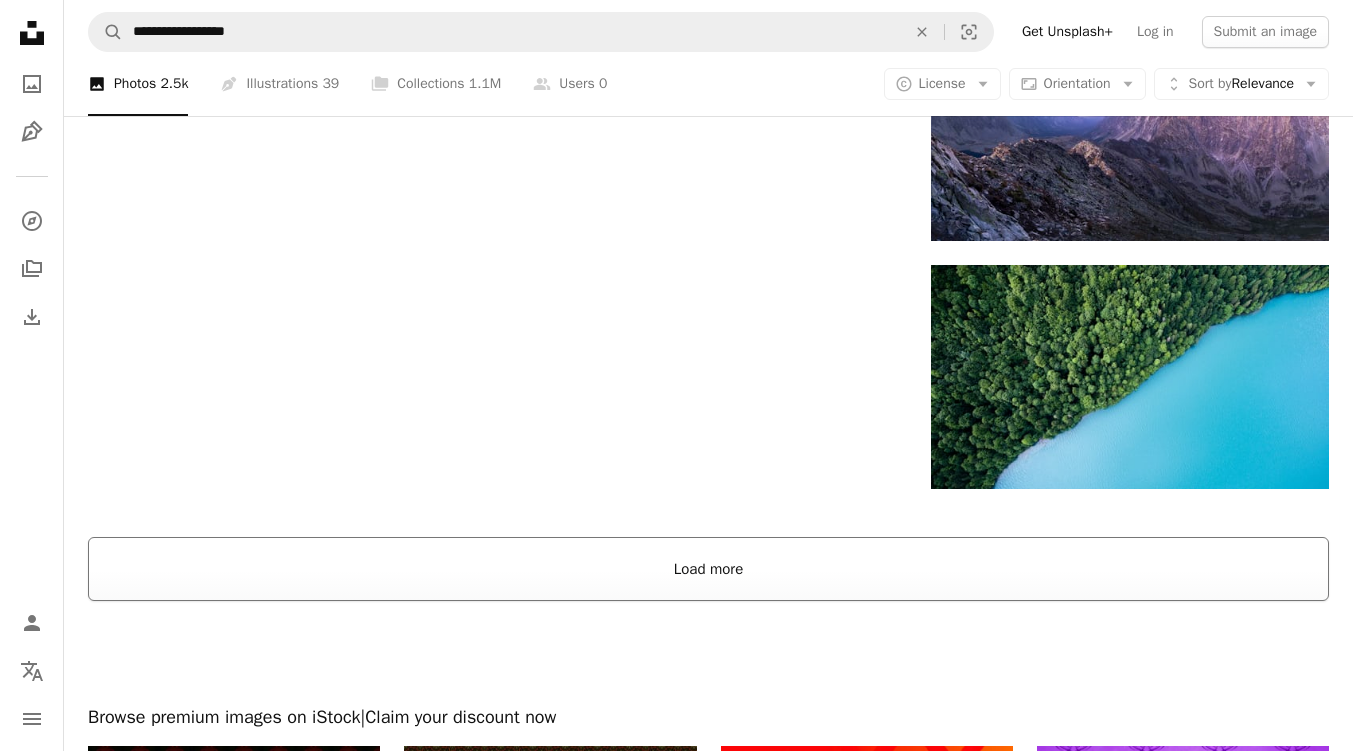 click on "Load more" at bounding box center (708, 569) 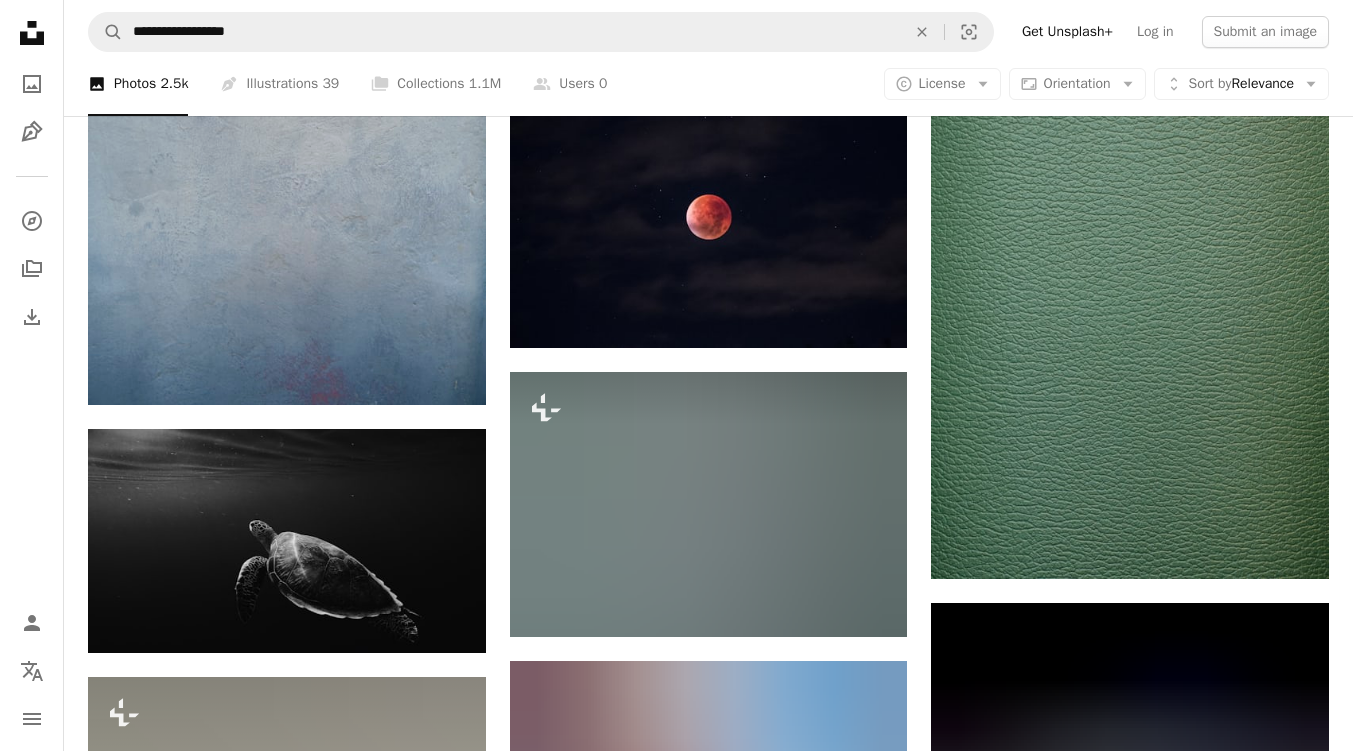 scroll, scrollTop: 3009, scrollLeft: 0, axis: vertical 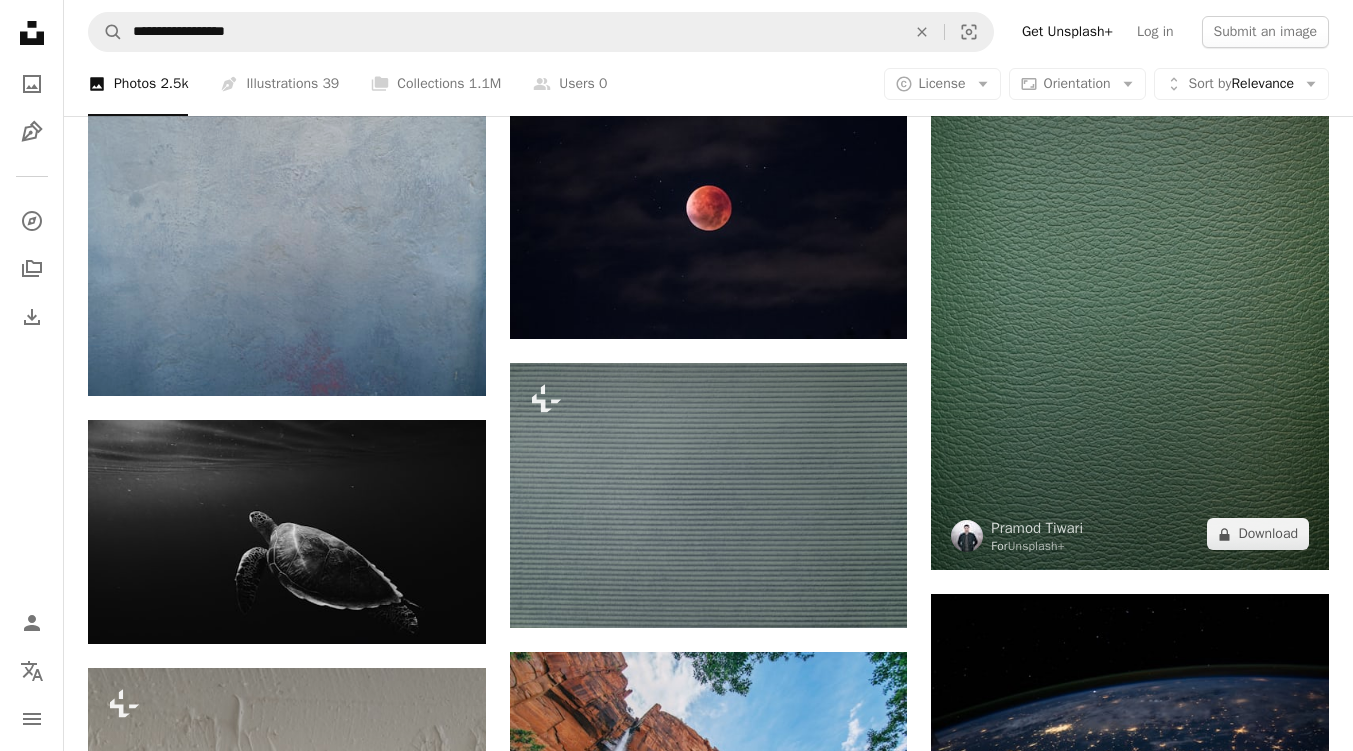 click at bounding box center [1130, 272] 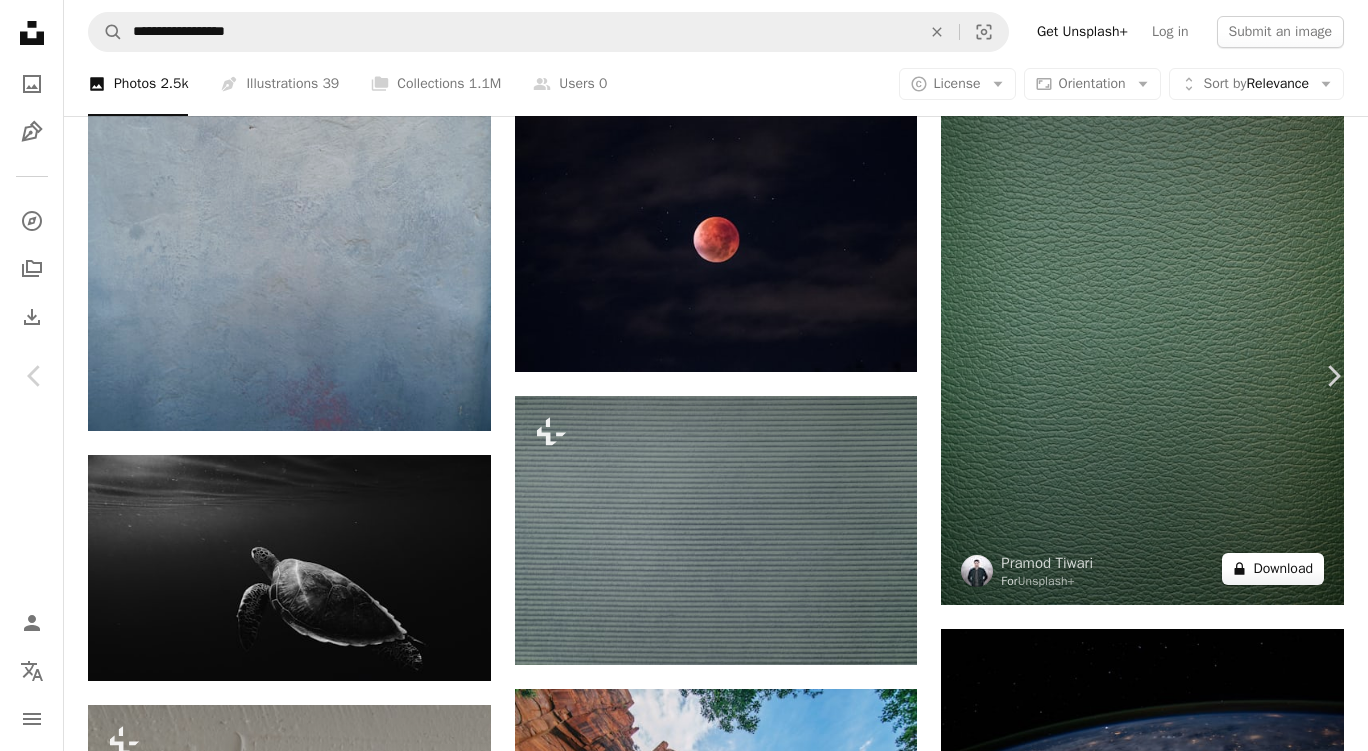 click on "An X shape Chevron left Chevron right" at bounding box center (684, 5356) 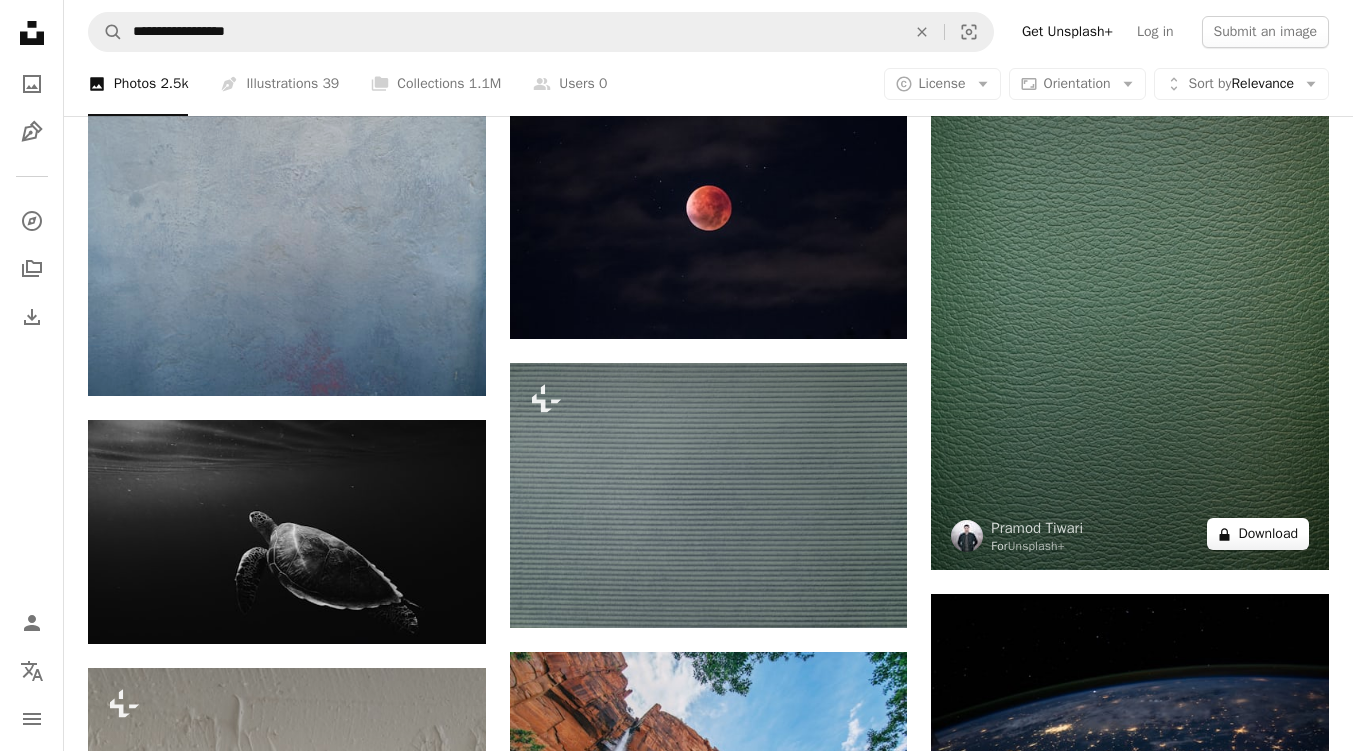 click on "A lock Download" at bounding box center [1258, 534] 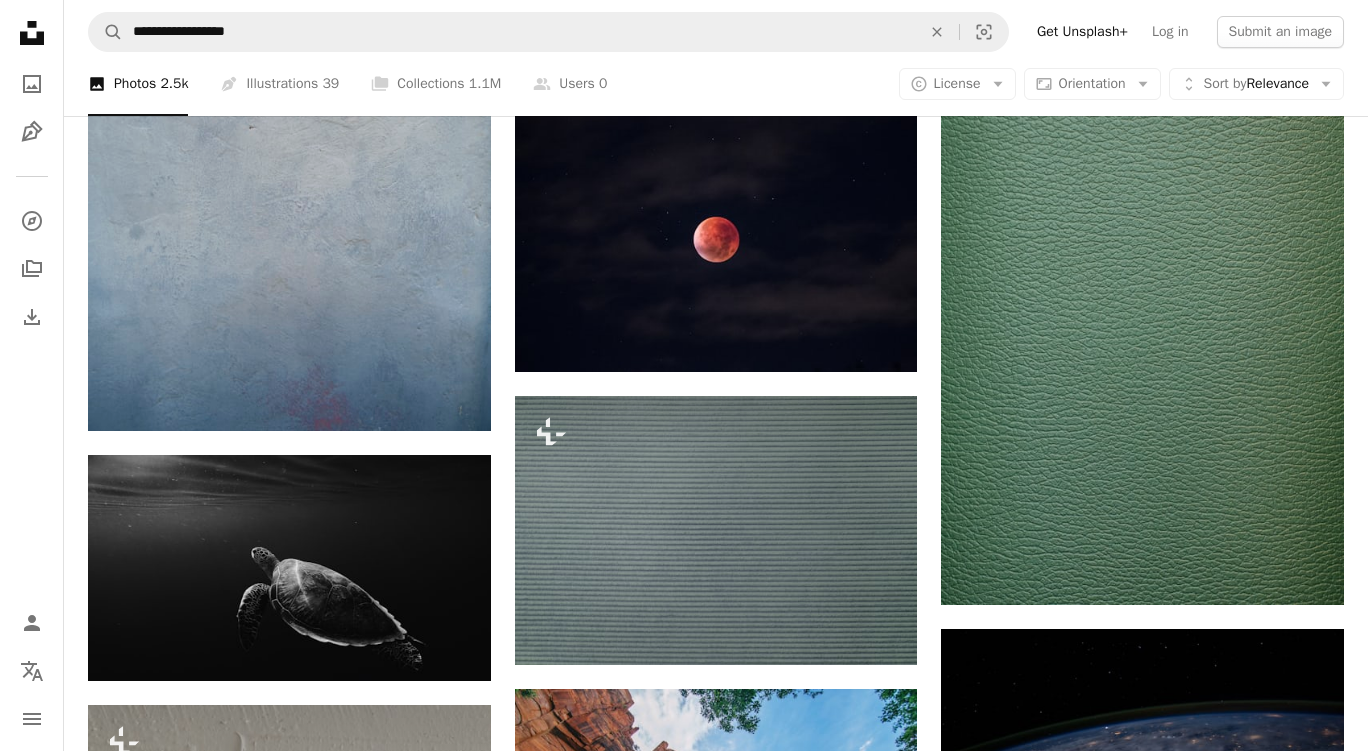 click on "An X shape Premium, ready to use images. Get unlimited access. A plus sign Members-only content added monthly A plus sign Unlimited royalty-free downloads A plus sign Illustrations  New A plus sign Enhanced legal protections yearly 62%  off monthly £16   £6 GBP per month * Get  Unsplash+ * When paid annually, billed upfront  £72 Taxes where applicable. Renews automatically. Cancel anytime." at bounding box center [684, 5356] 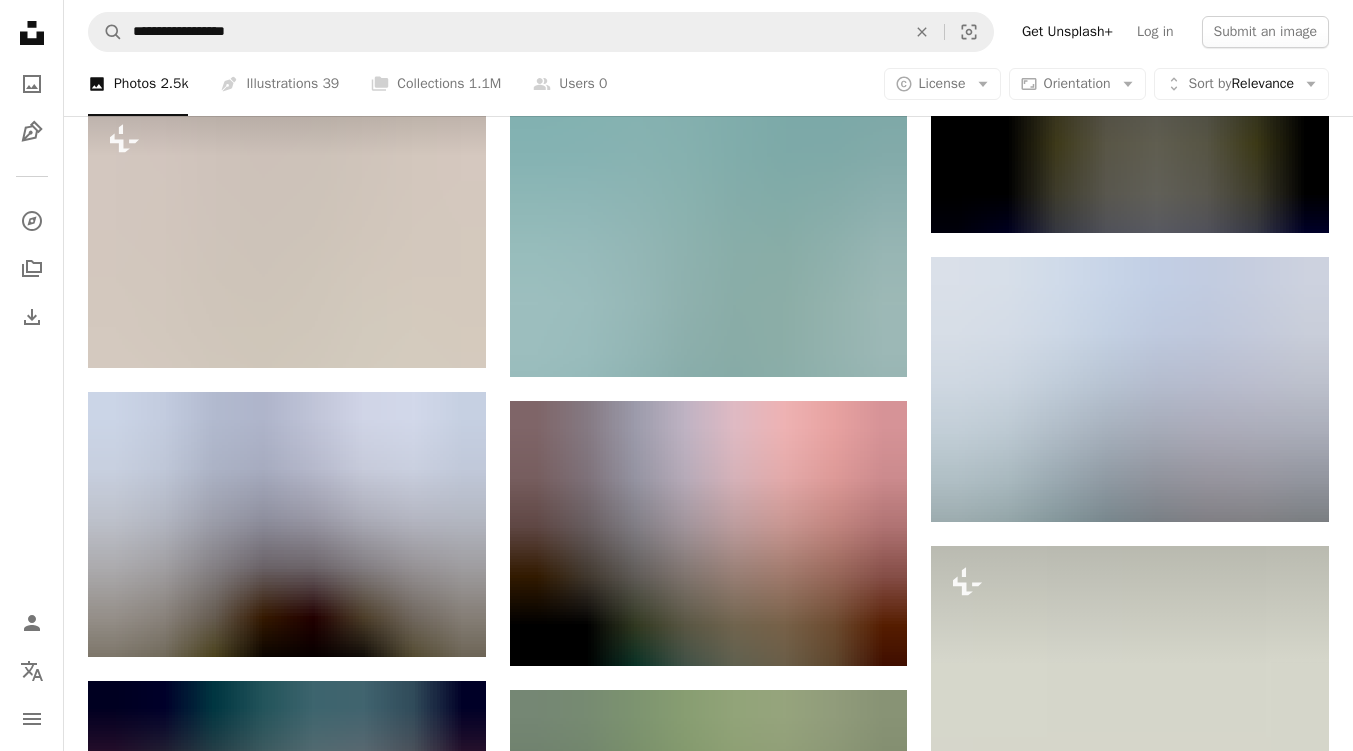scroll, scrollTop: 5397, scrollLeft: 0, axis: vertical 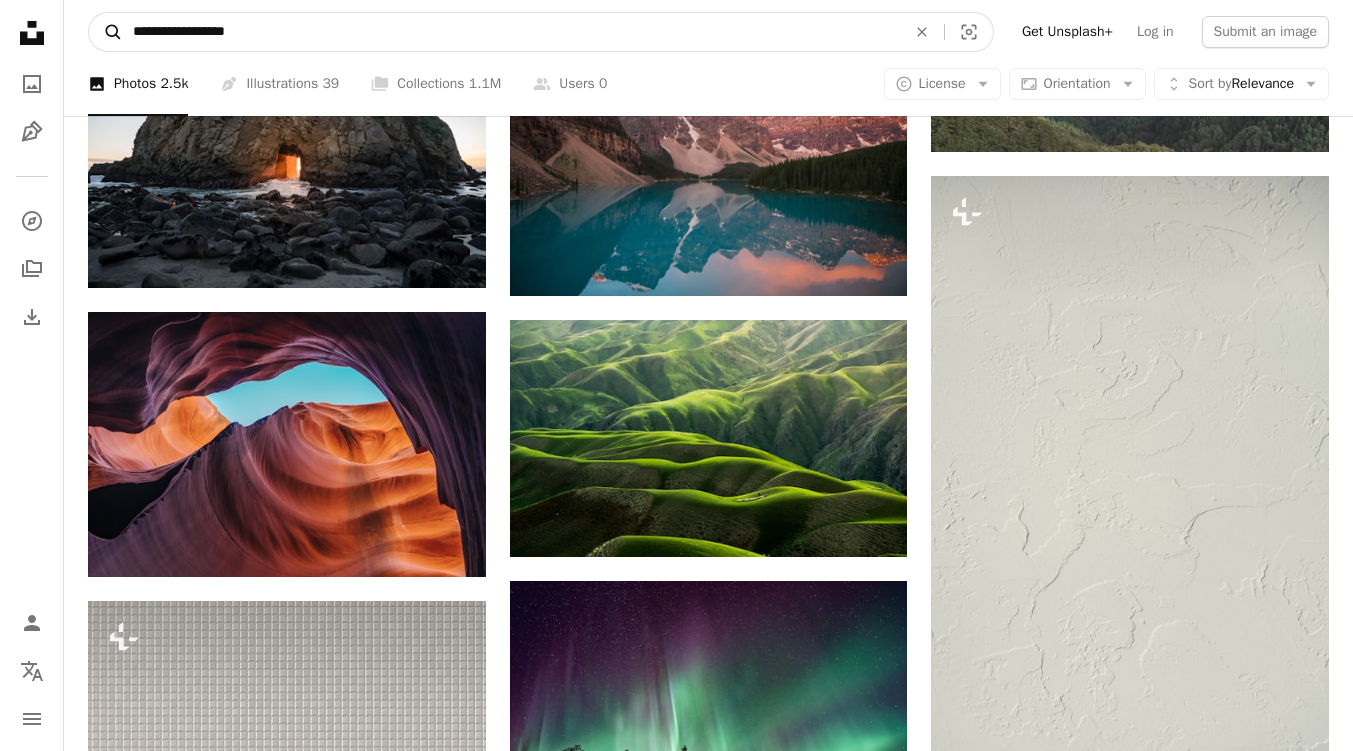 drag, startPoint x: 285, startPoint y: 34, endPoint x: 90, endPoint y: 47, distance: 195.43285 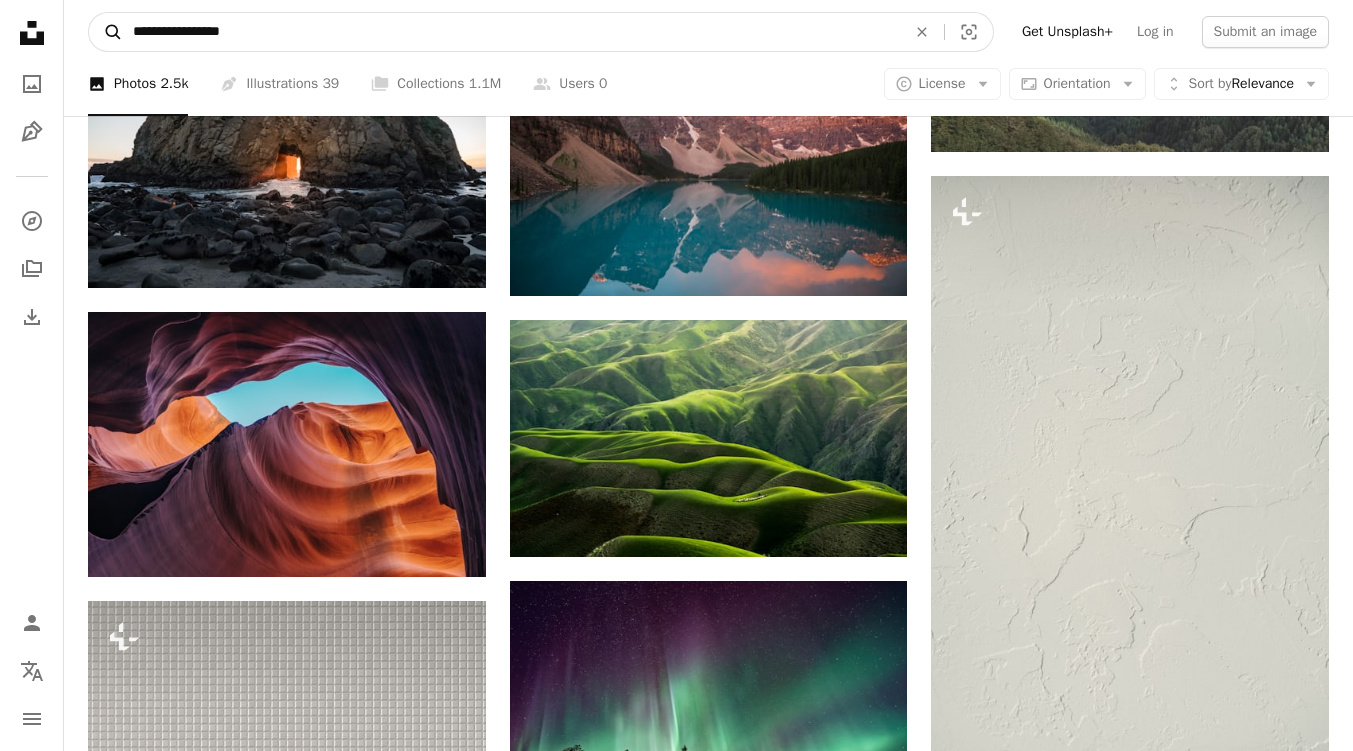 type on "**********" 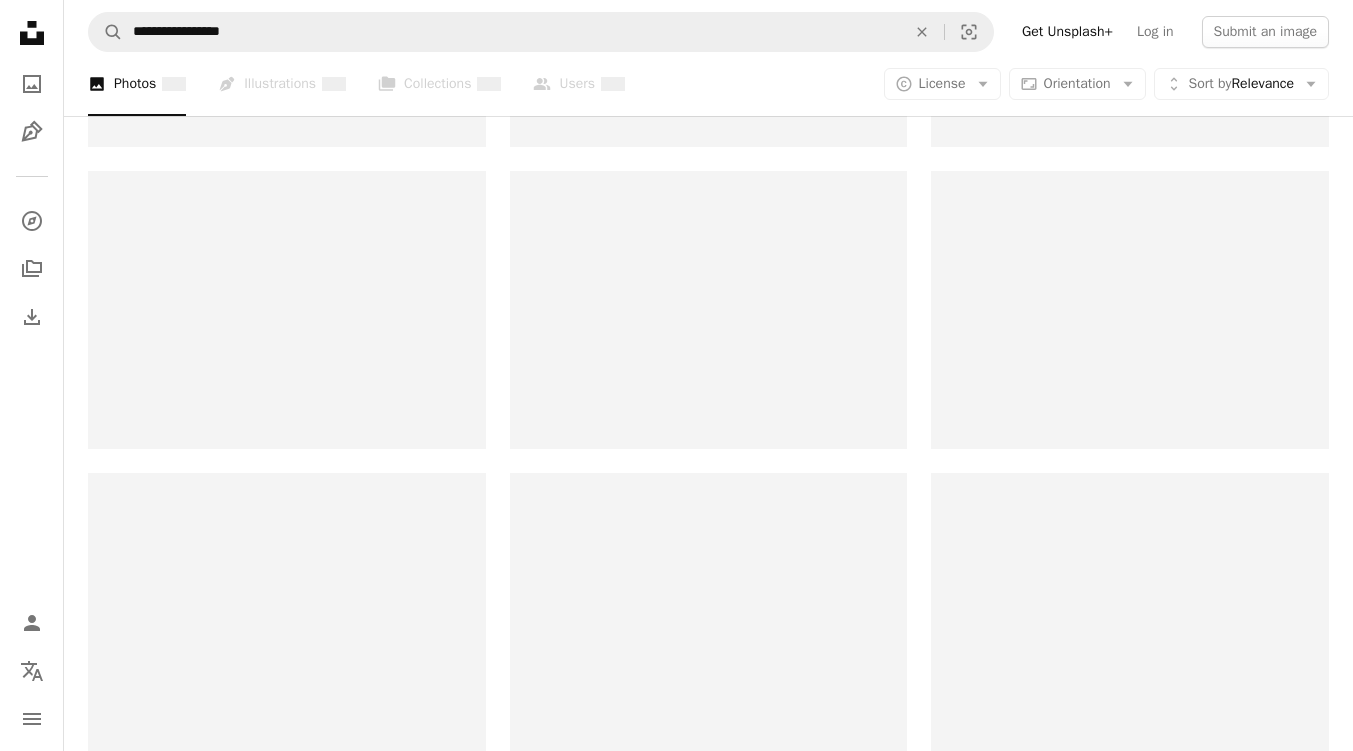 scroll, scrollTop: 0, scrollLeft: 0, axis: both 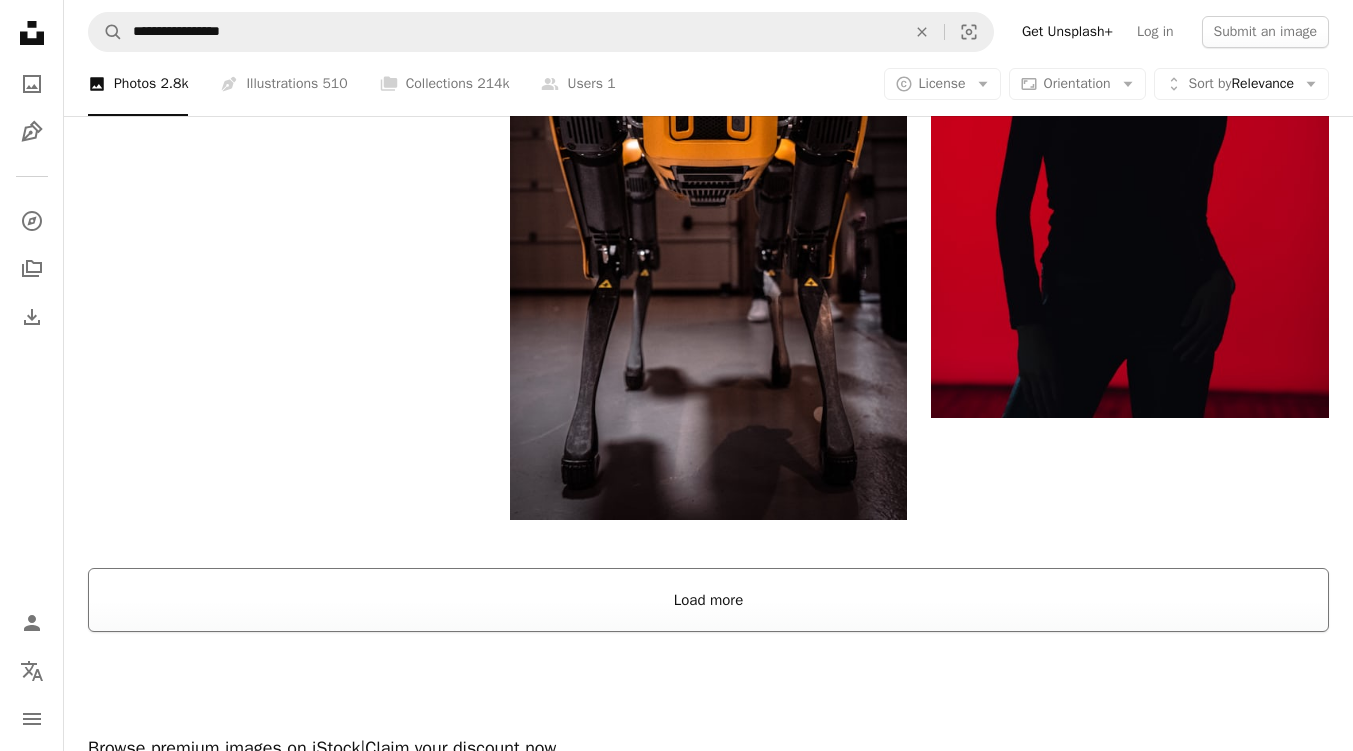 click on "Load more" at bounding box center (708, 600) 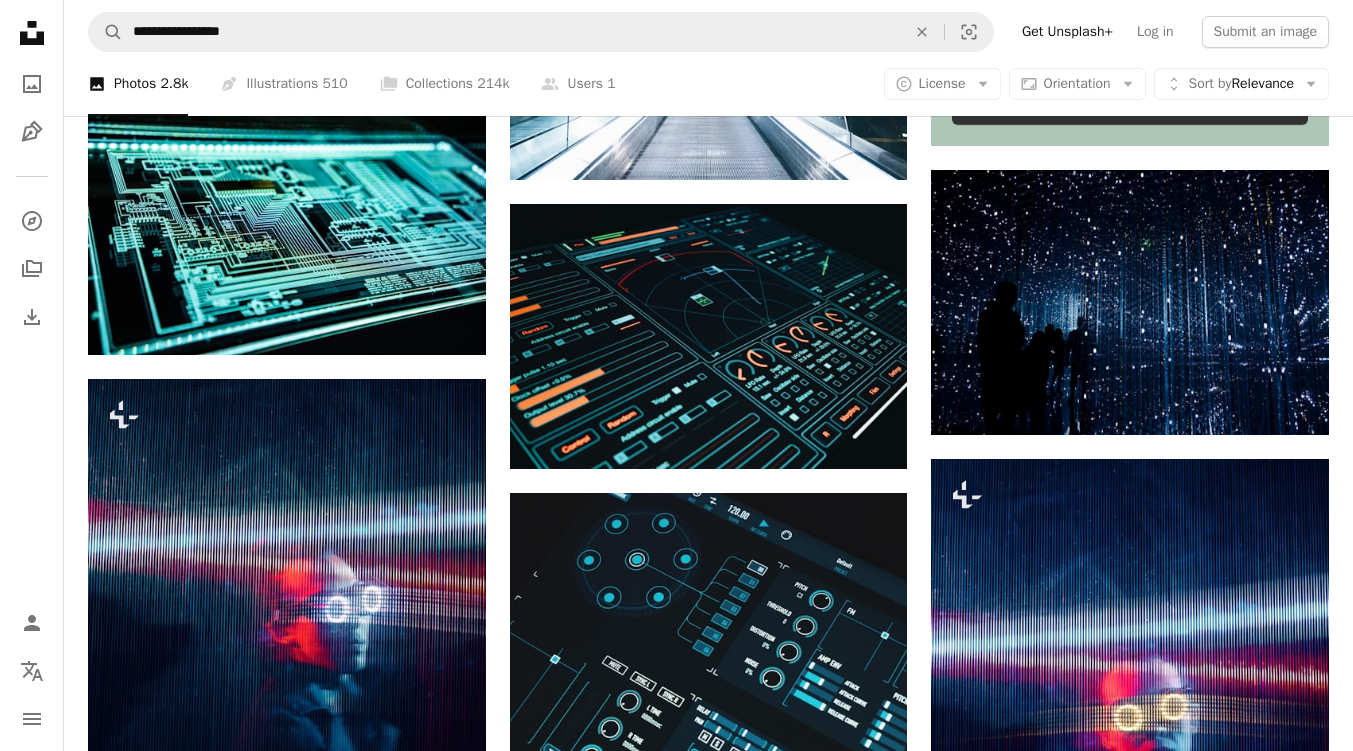 scroll, scrollTop: 454, scrollLeft: 0, axis: vertical 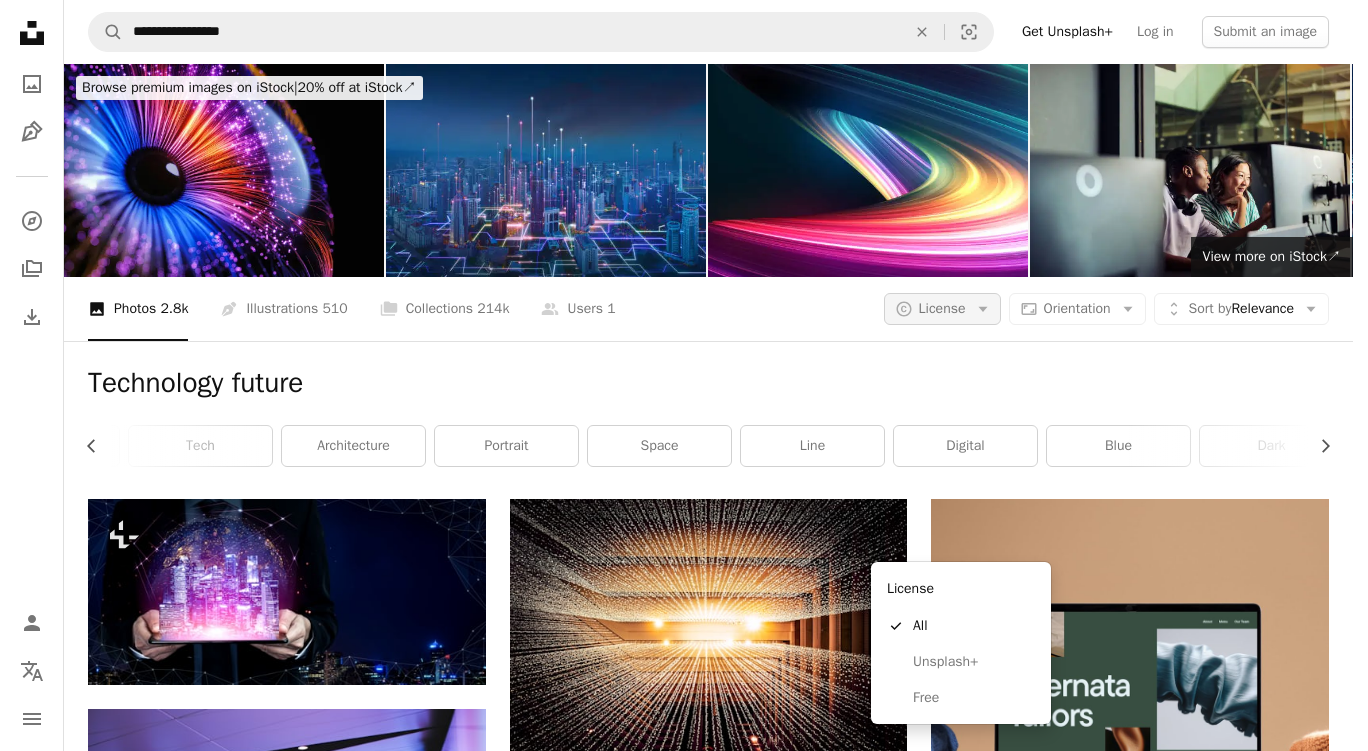 click on "Arrow down" 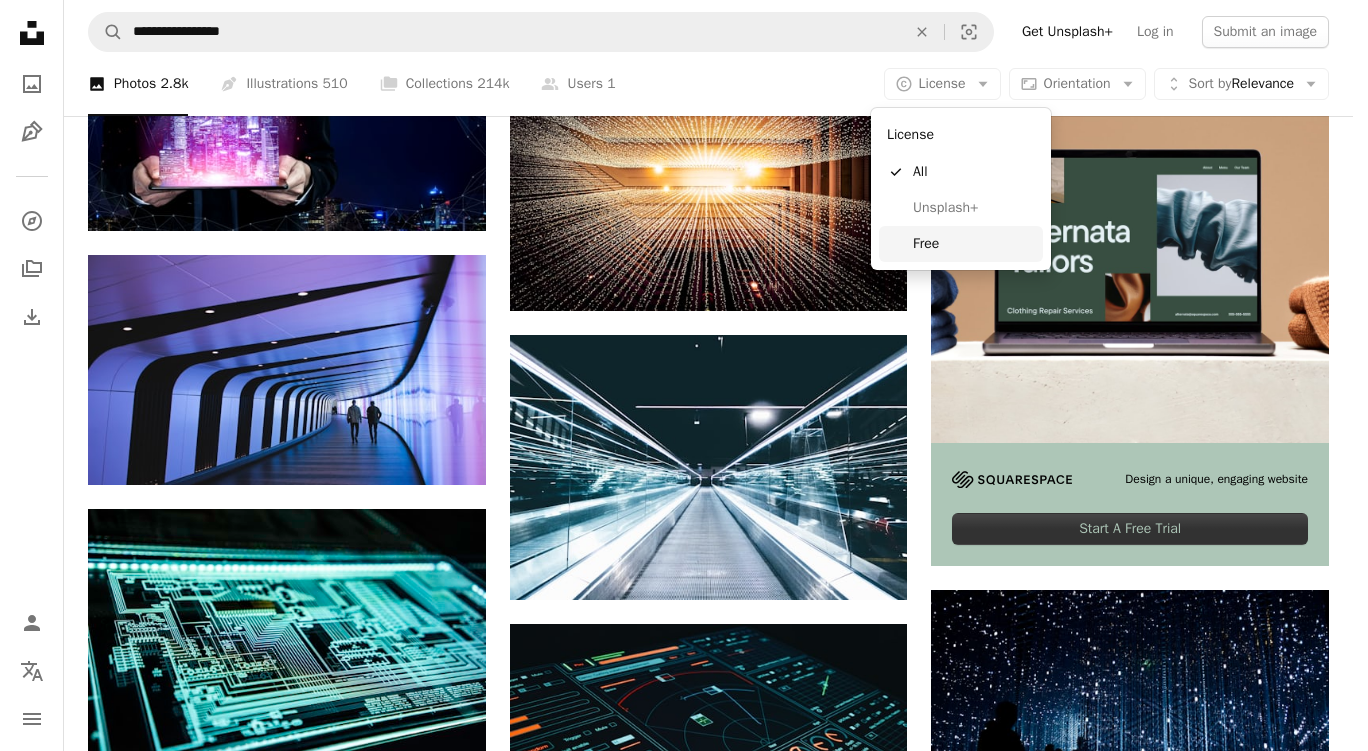 click on "Free" at bounding box center (974, 244) 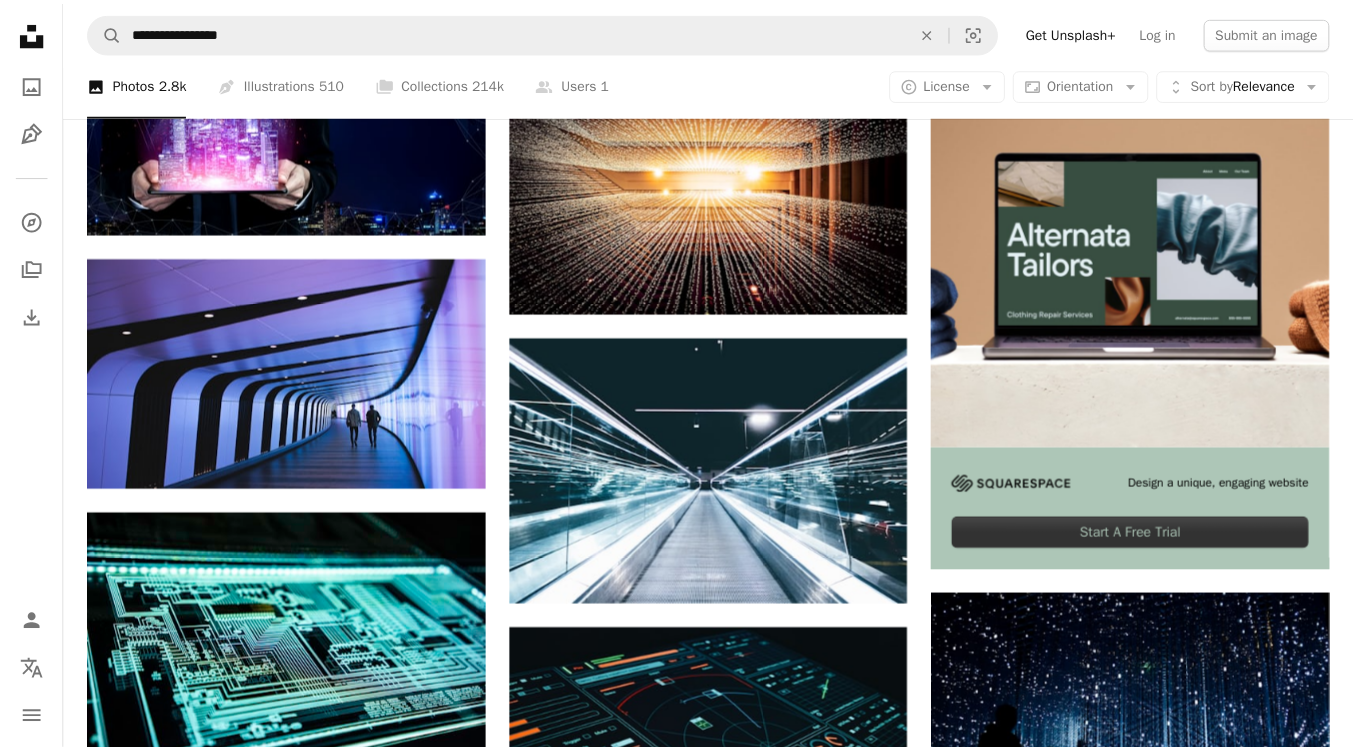 scroll, scrollTop: 454, scrollLeft: 0, axis: vertical 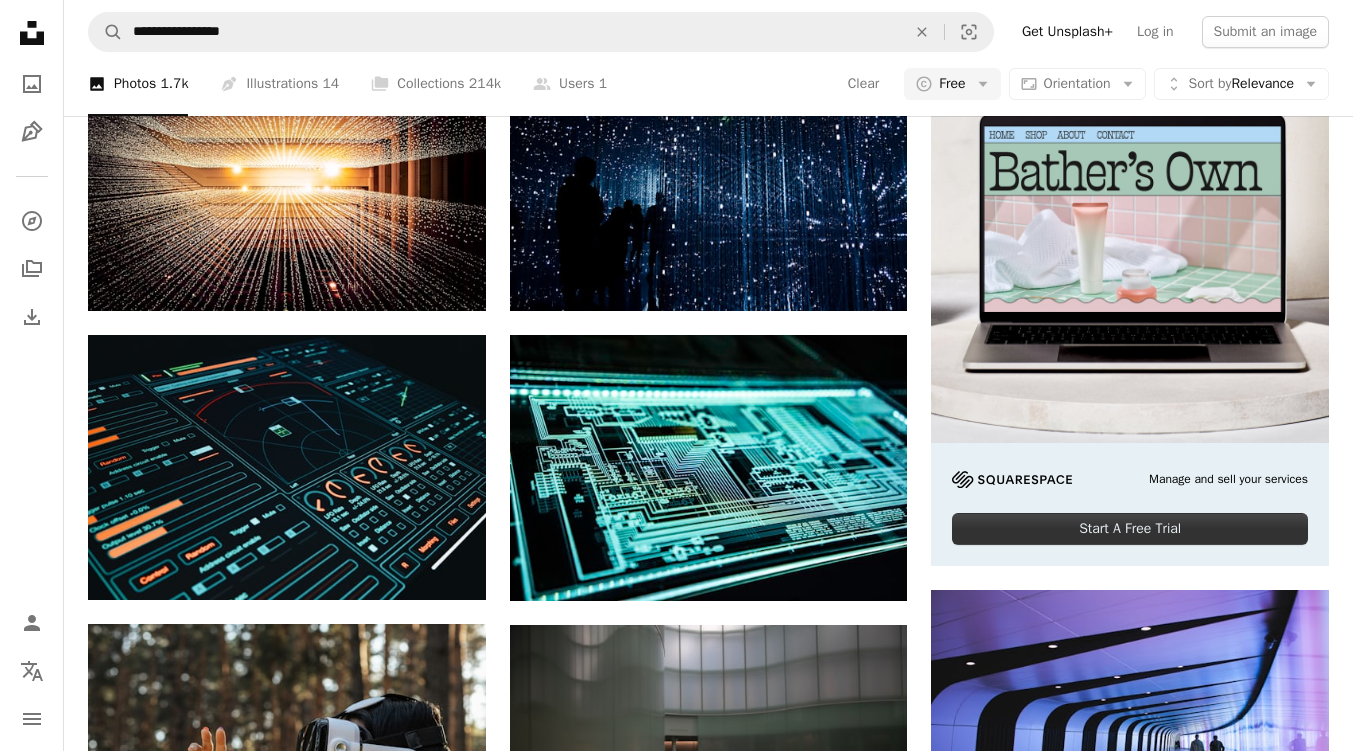 click on "Arrow pointing down" 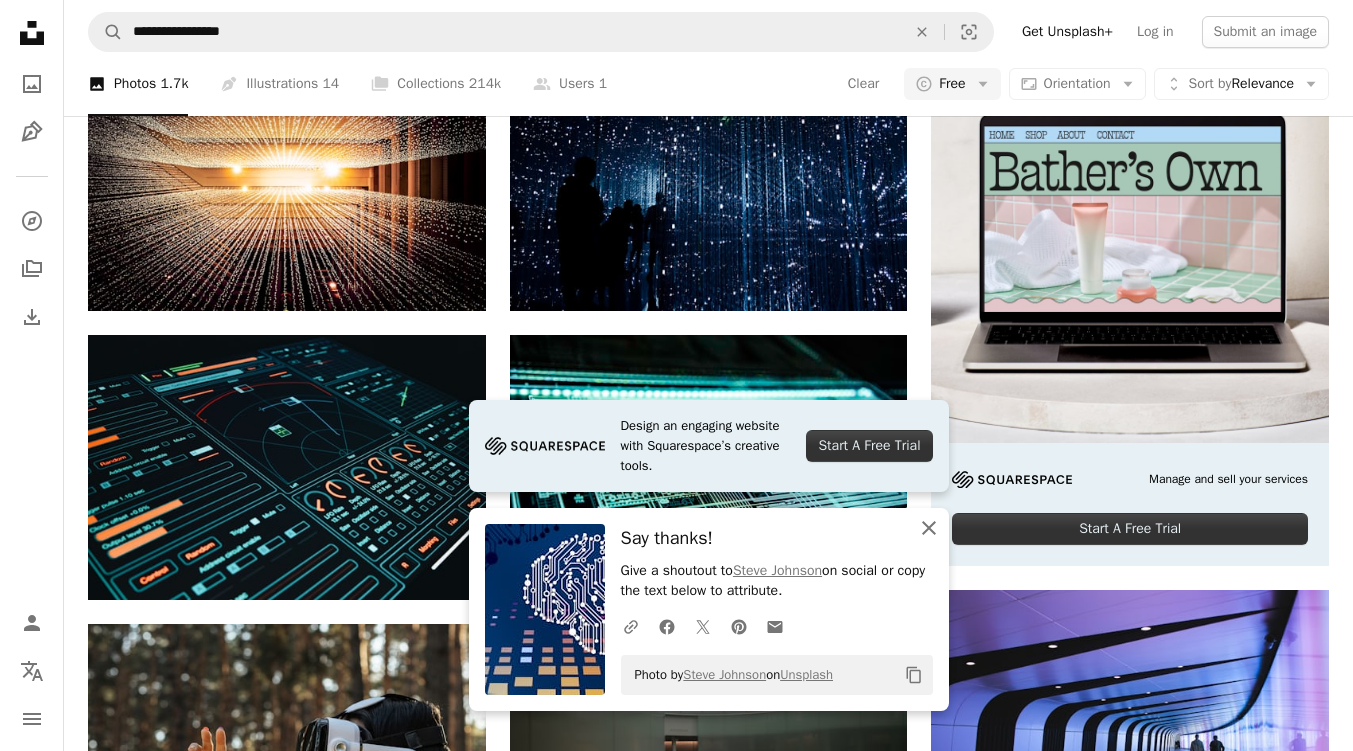 click on "An X shape" 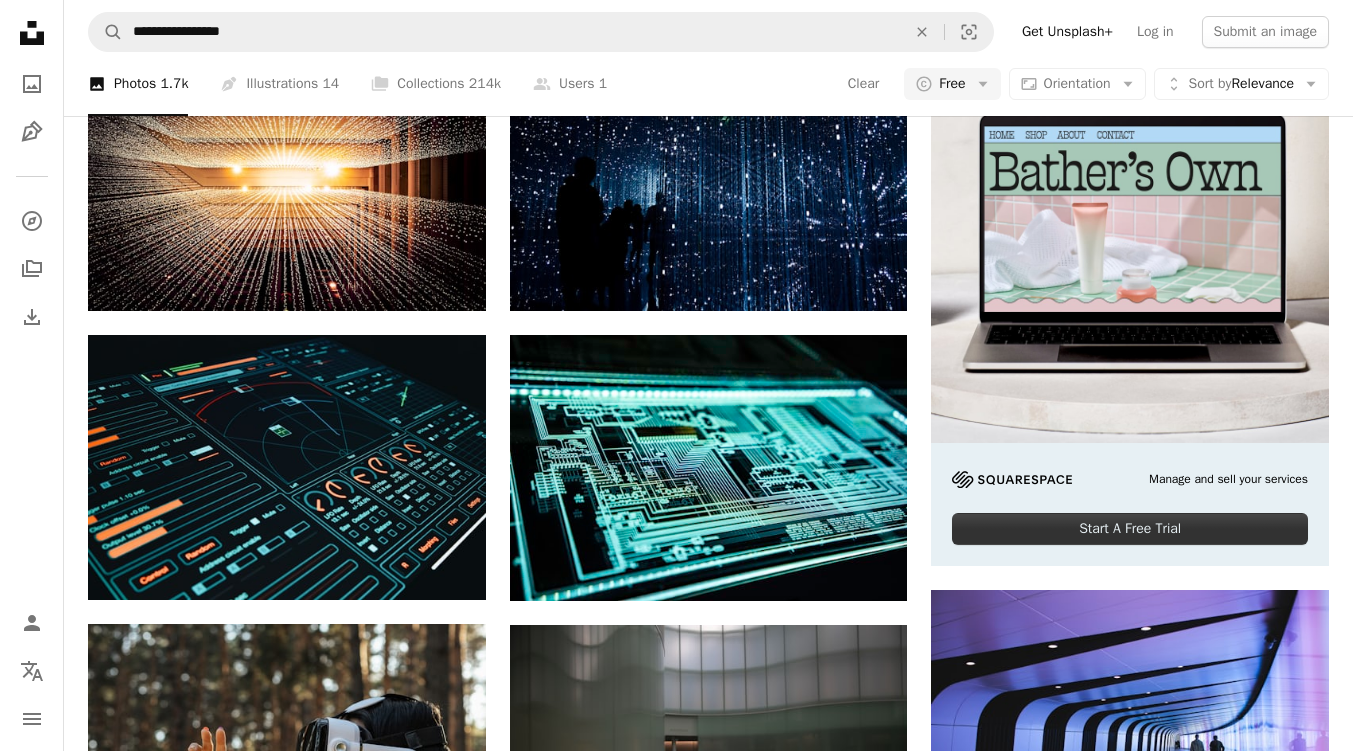 scroll, scrollTop: 17560, scrollLeft: 0, axis: vertical 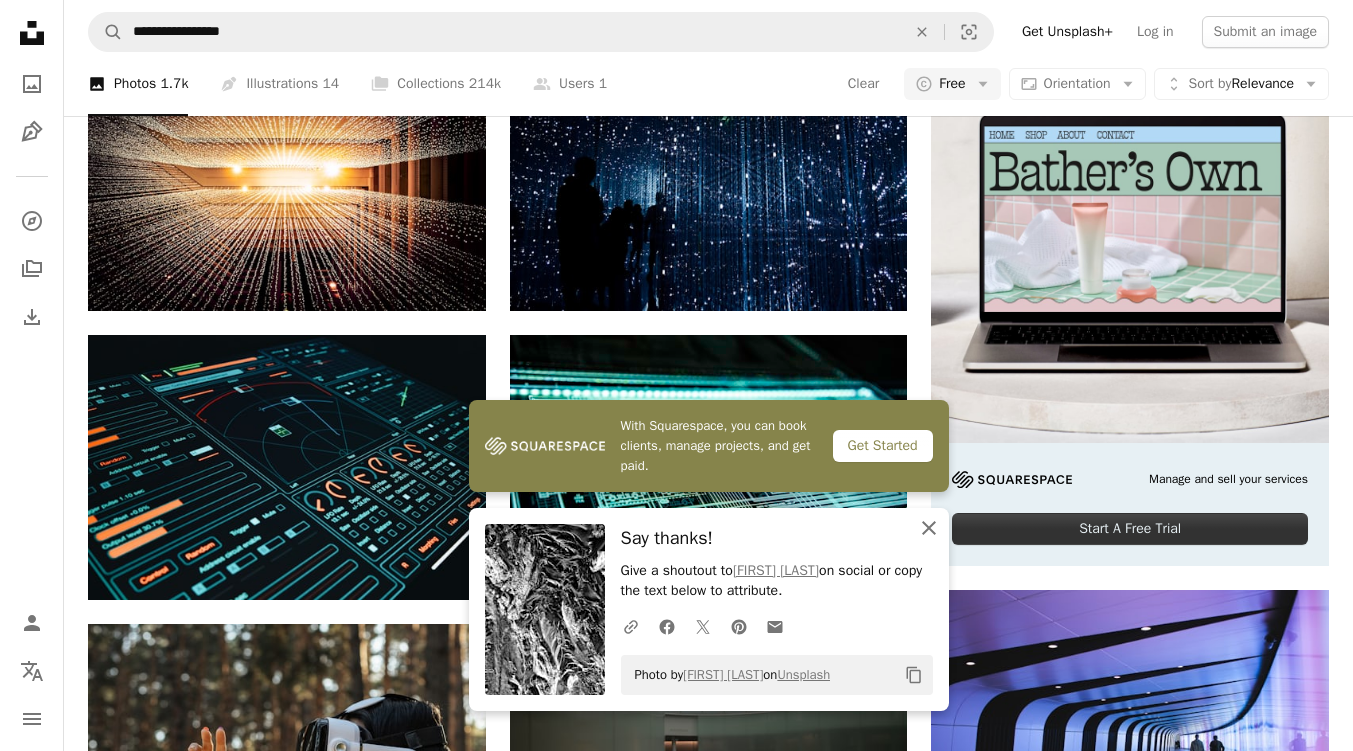 click on "An X shape" 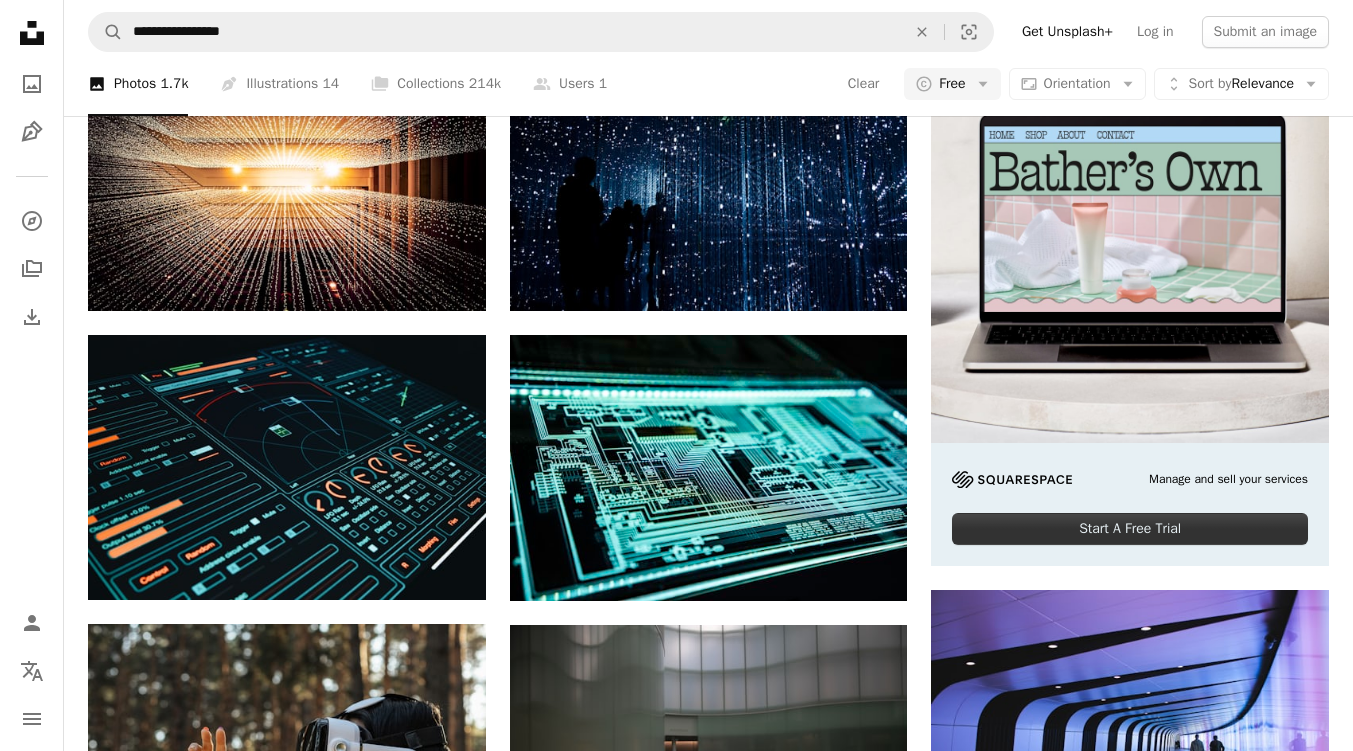 scroll, scrollTop: 19413, scrollLeft: 0, axis: vertical 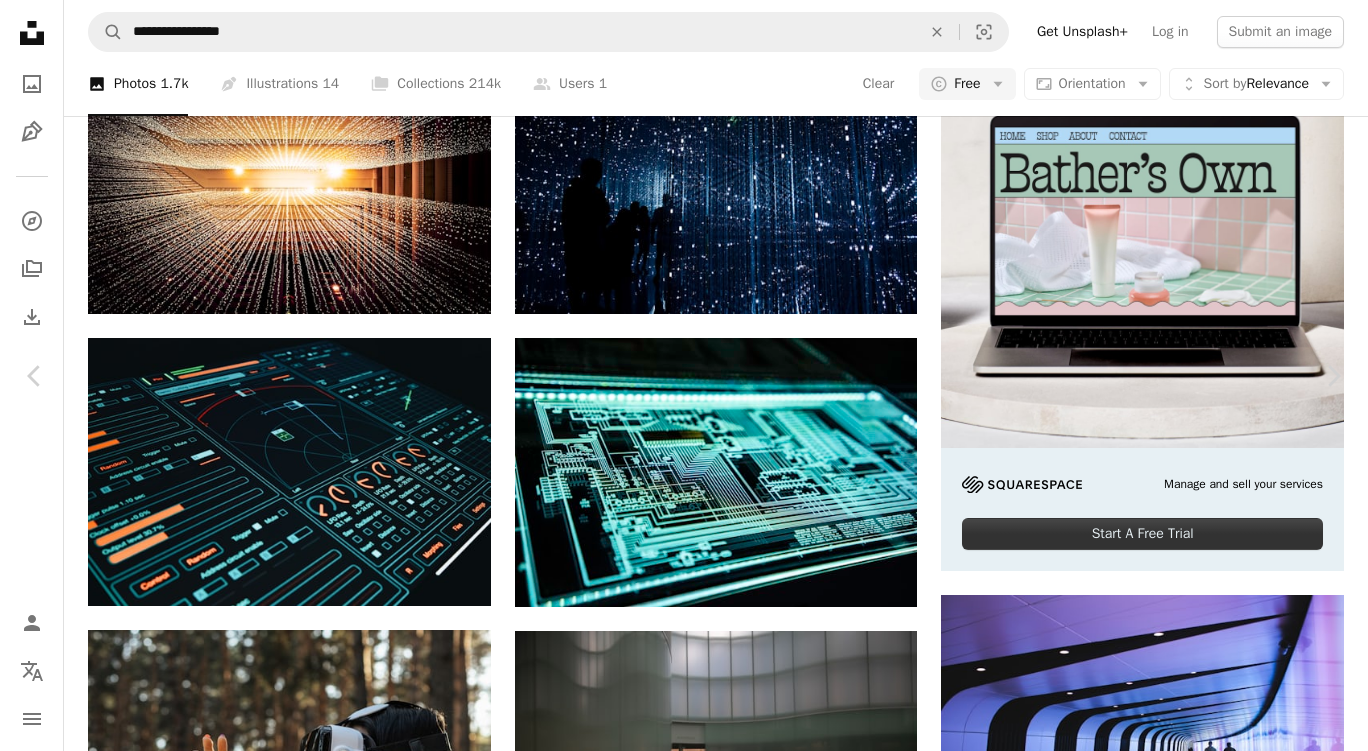 click on "Info" at bounding box center (1185, 25056) 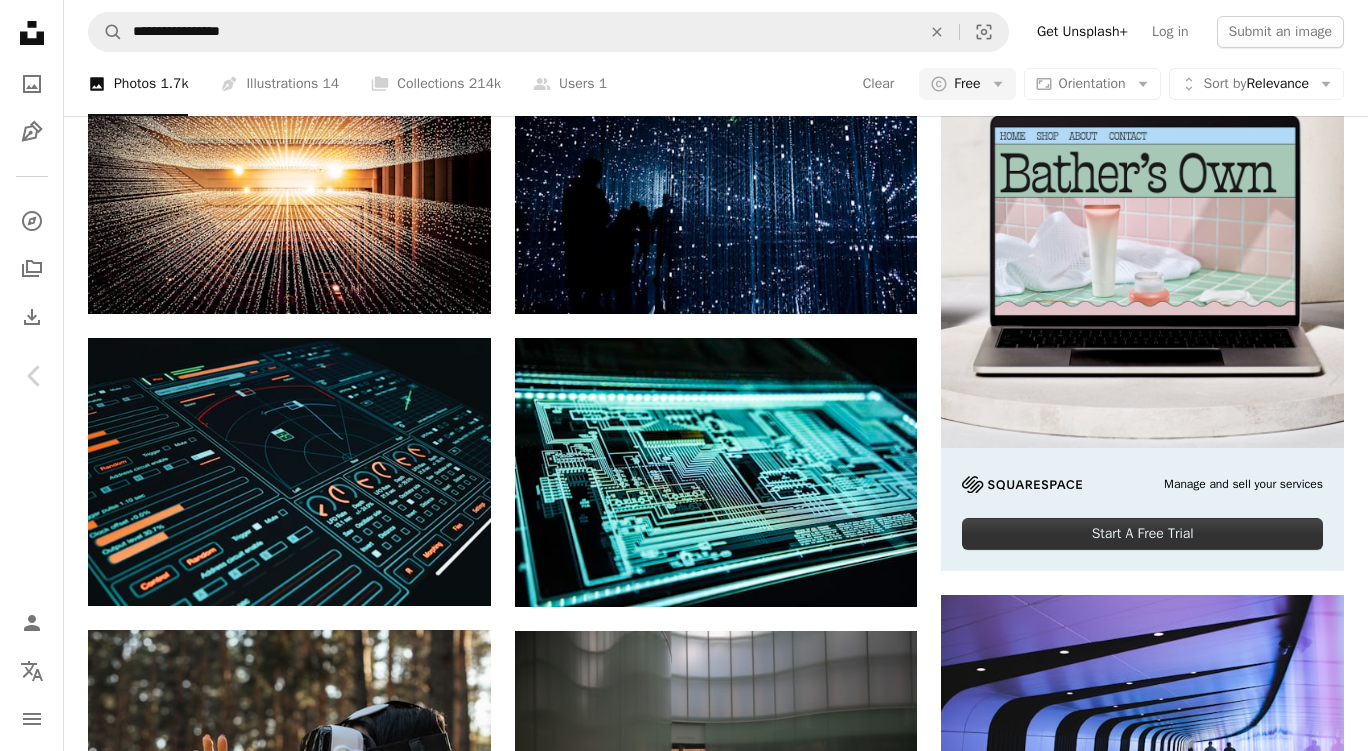click on "Zoom in" at bounding box center (676, 24725) 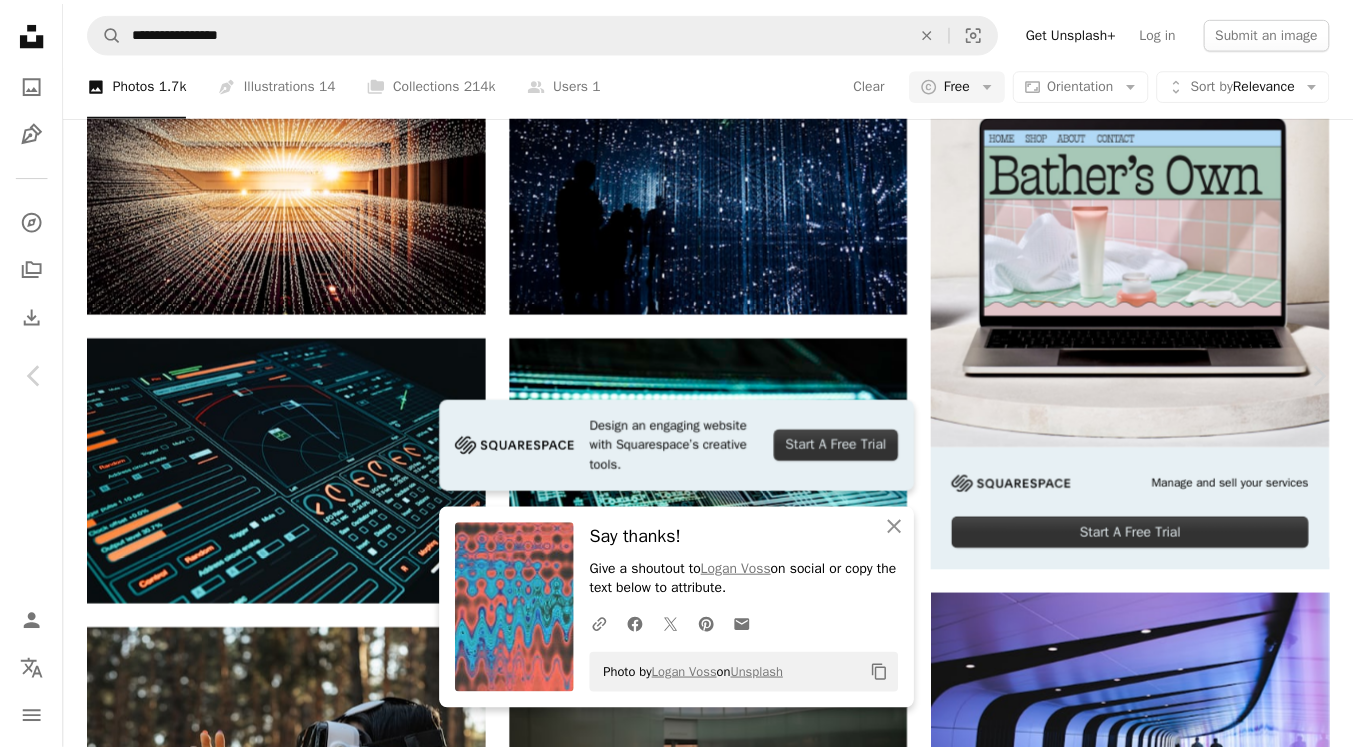 scroll, scrollTop: 0, scrollLeft: 0, axis: both 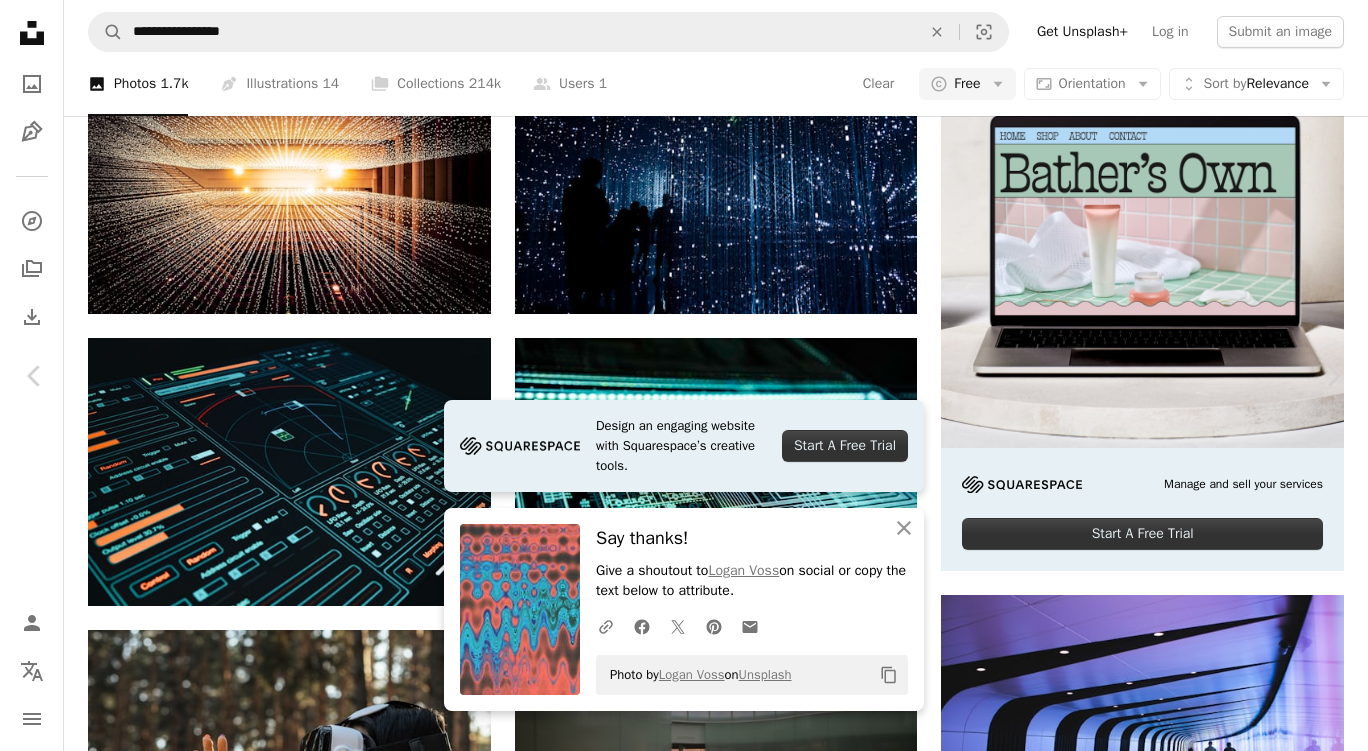 click on "An X shape" at bounding box center (20, 20) 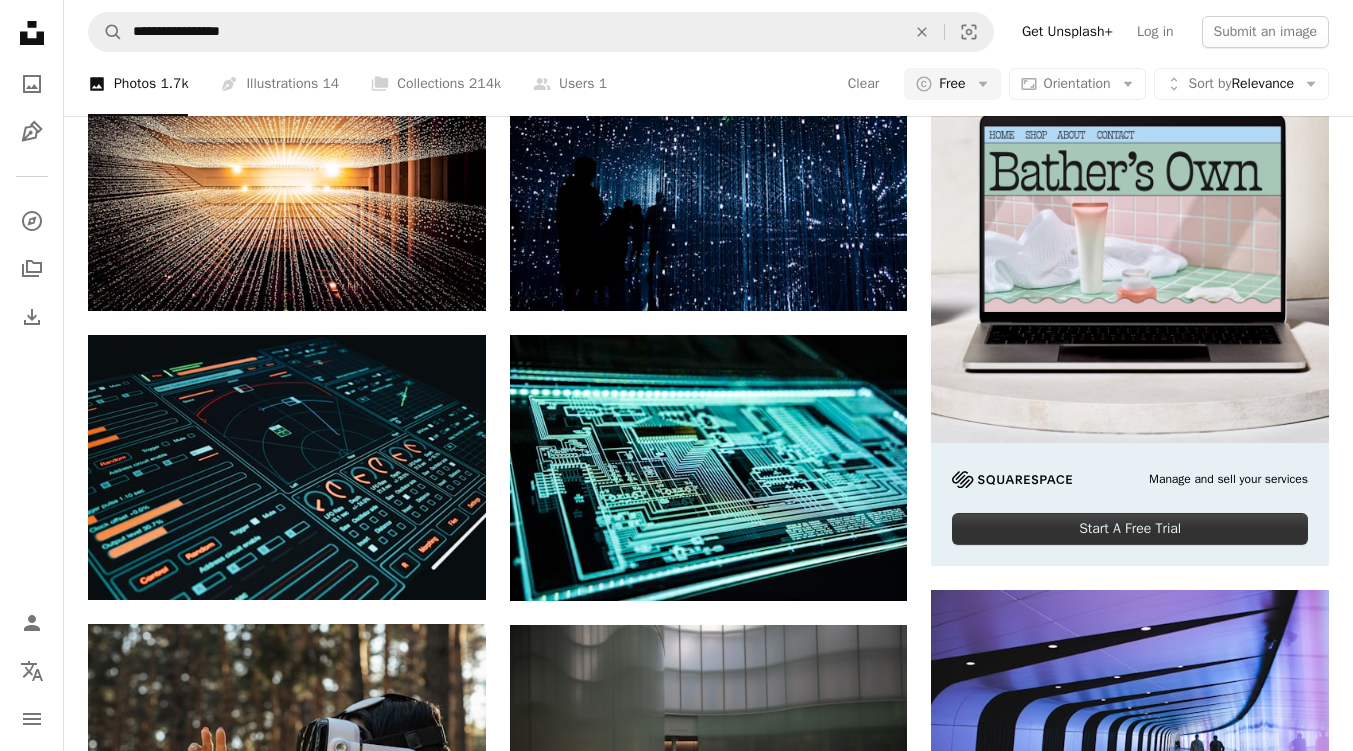 scroll, scrollTop: 18093, scrollLeft: 0, axis: vertical 